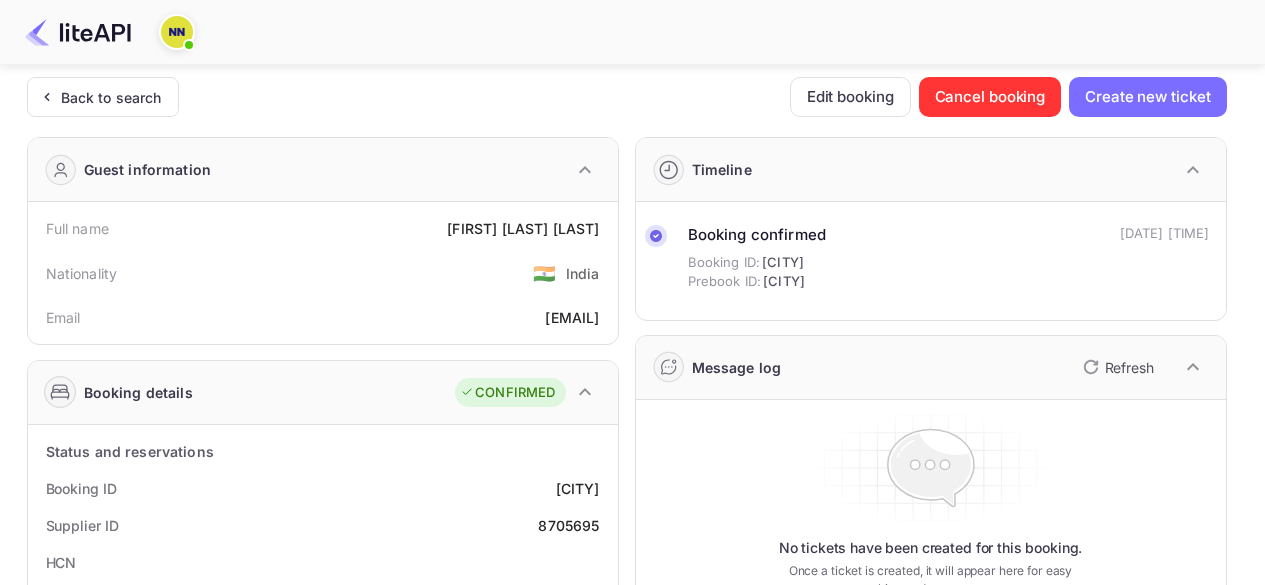 scroll, scrollTop: 70, scrollLeft: 0, axis: vertical 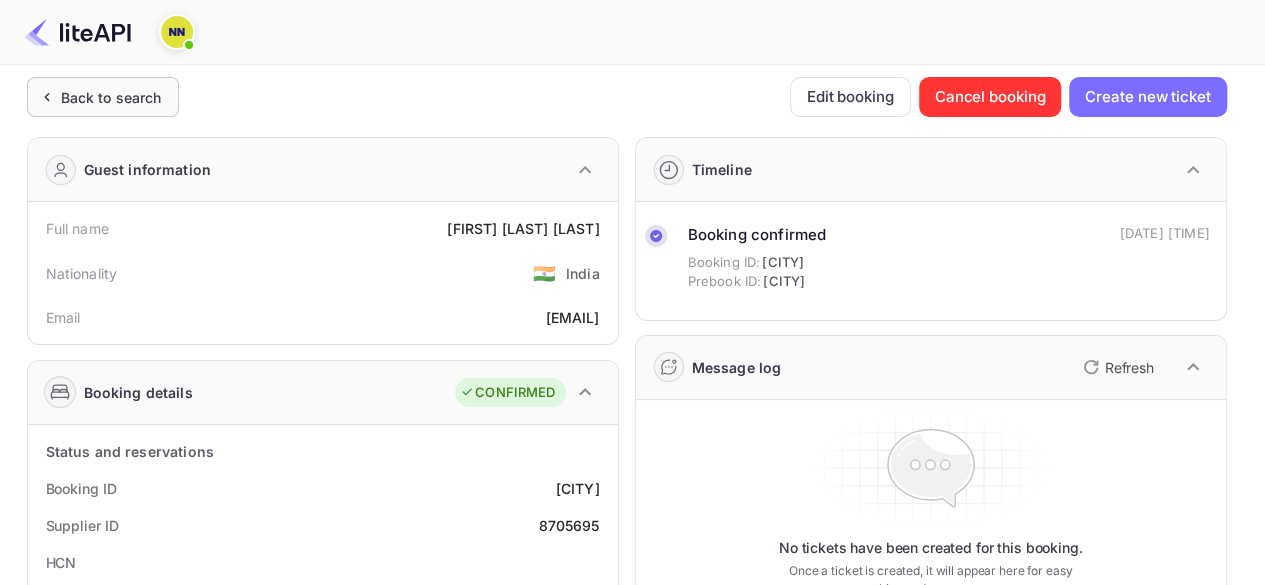 click on "Back to search" at bounding box center (111, 97) 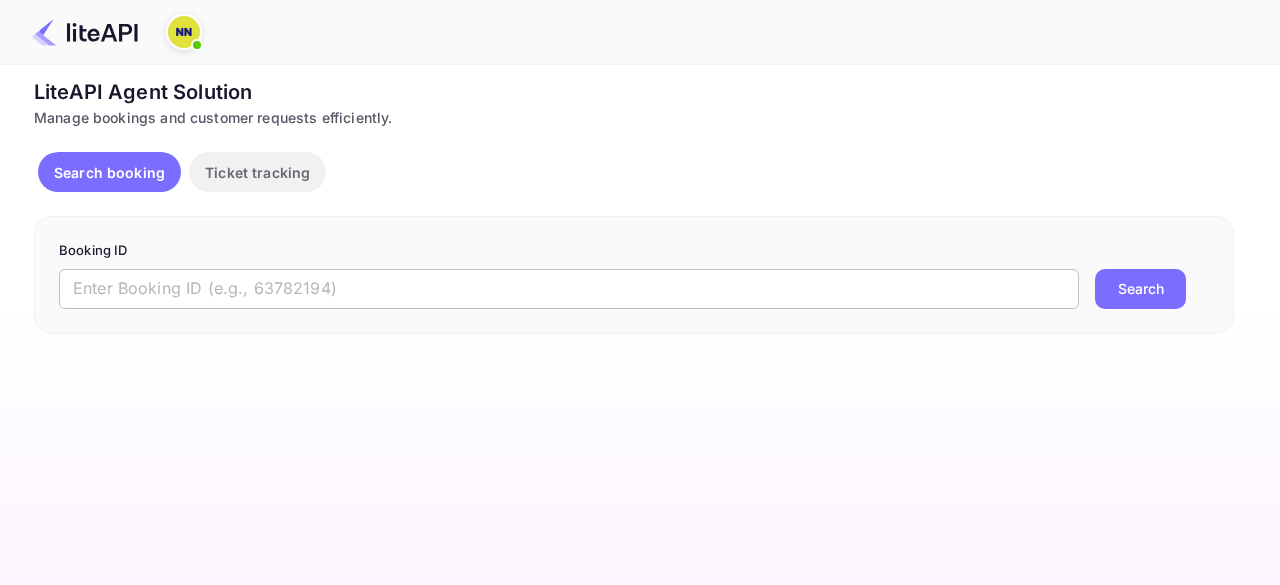 click at bounding box center [569, 289] 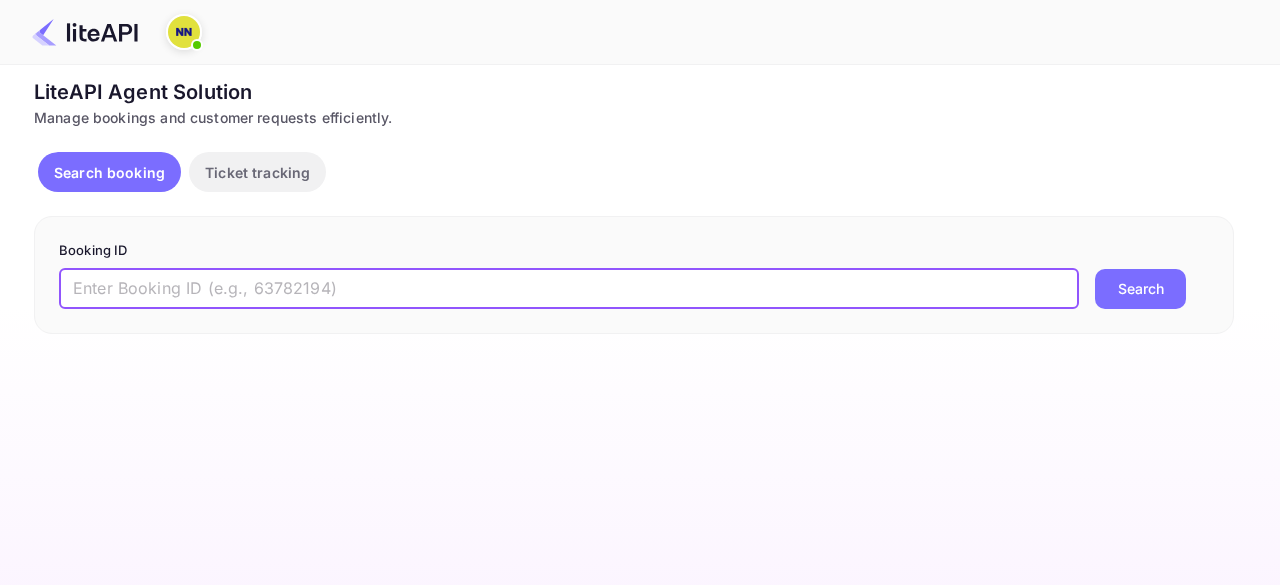 paste on "8721713" 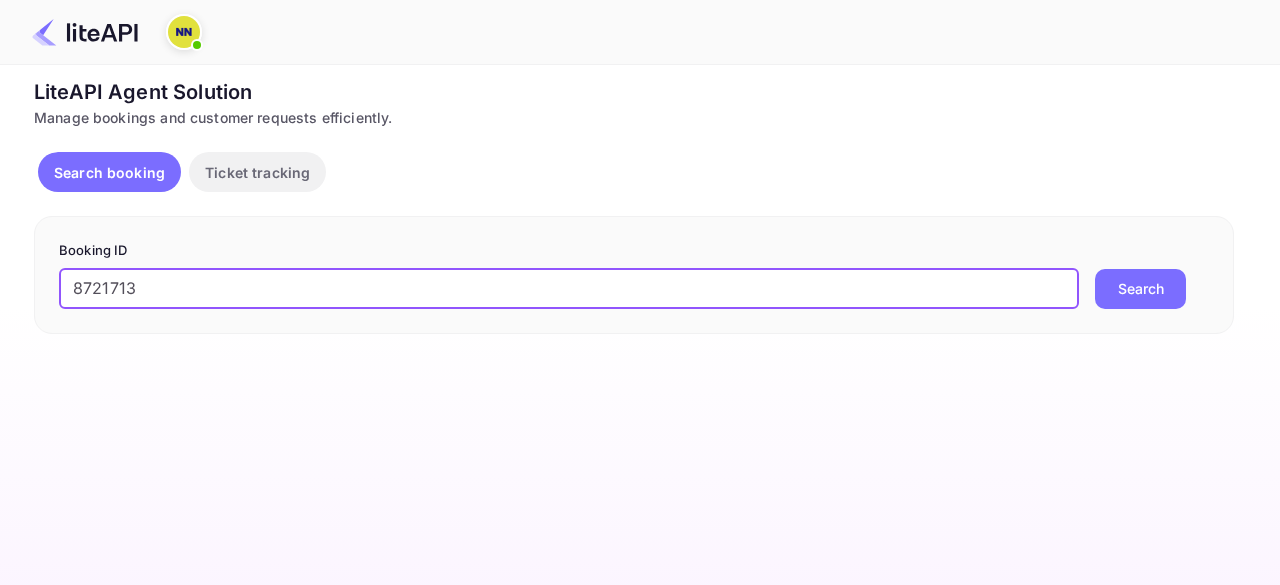 type on "8721713" 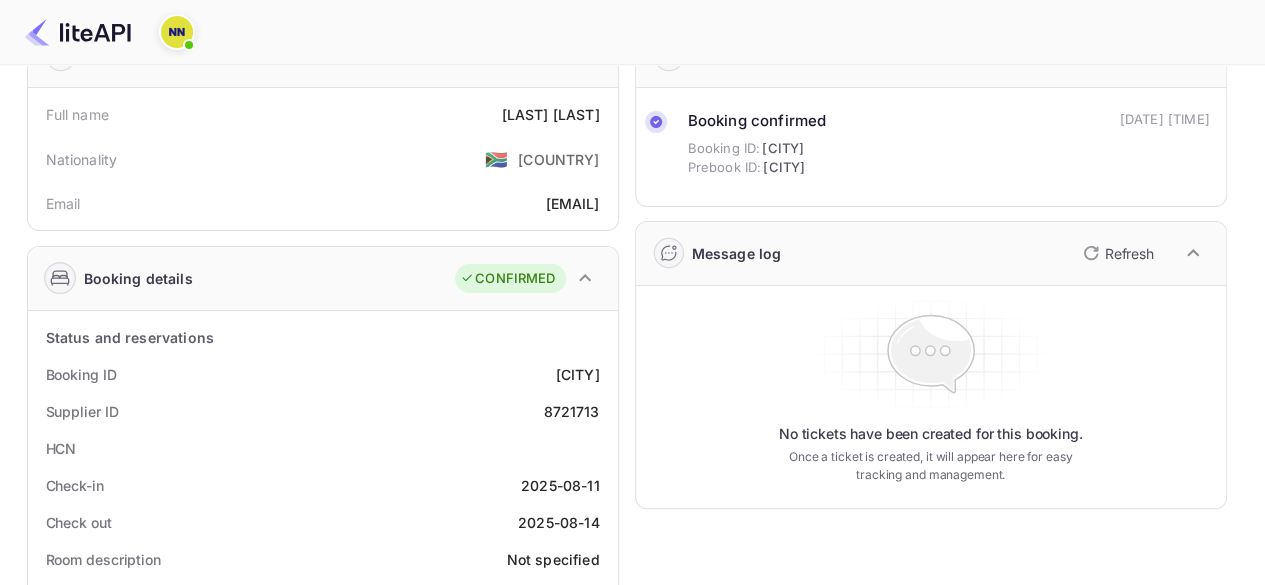 scroll, scrollTop: 0, scrollLeft: 0, axis: both 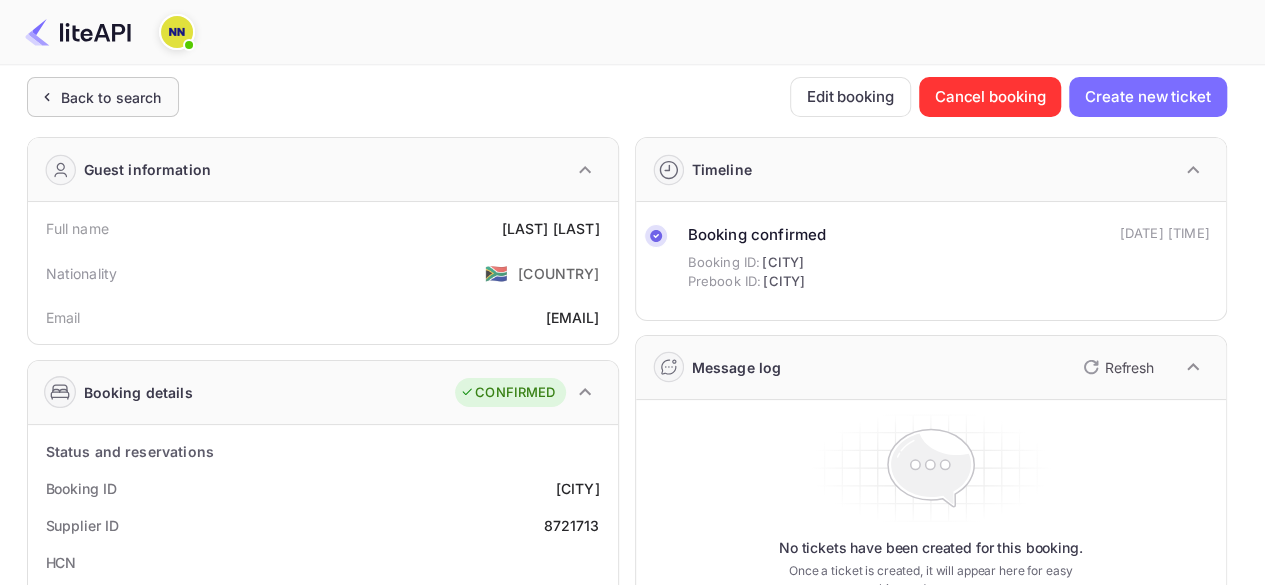click on "Back to search" at bounding box center [99, 97] 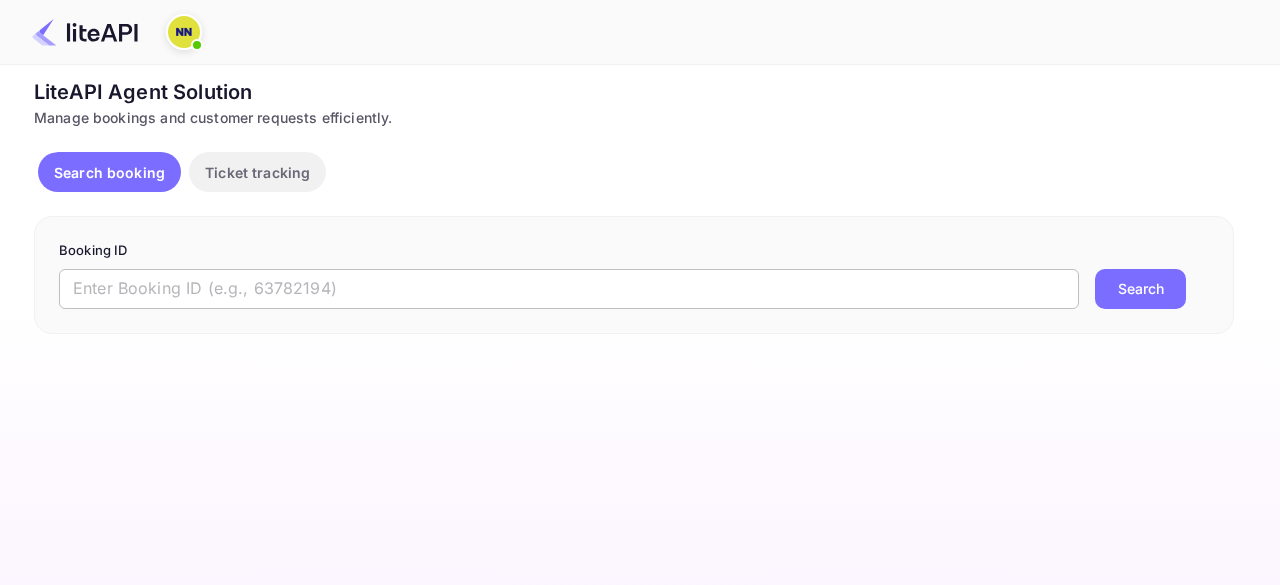 click at bounding box center [569, 289] 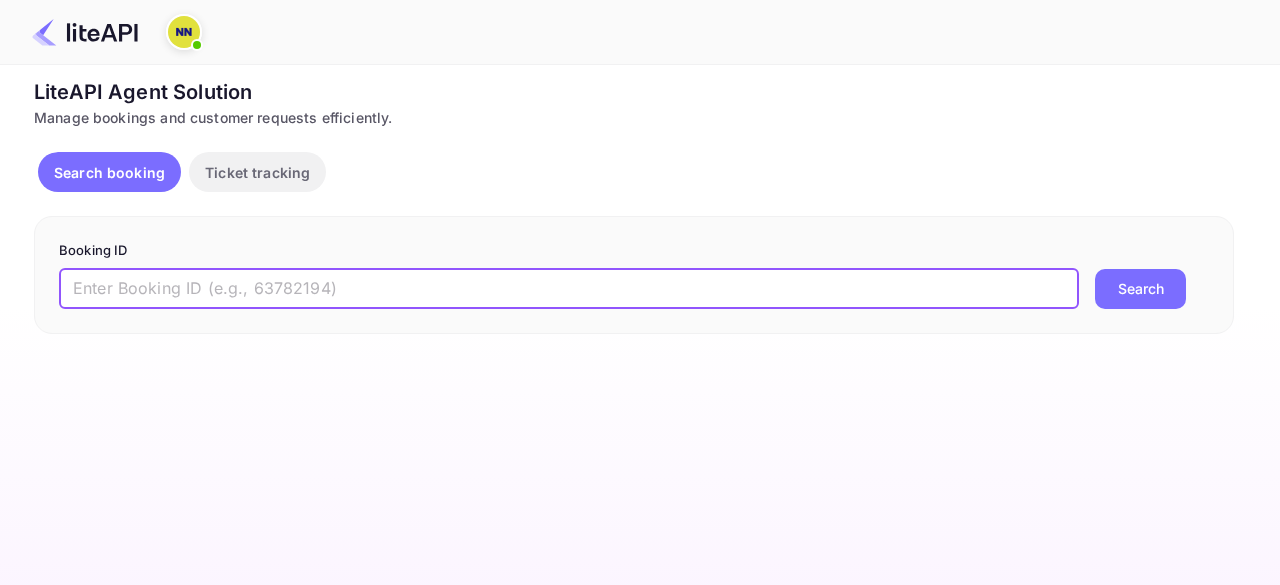 paste on "8709472" 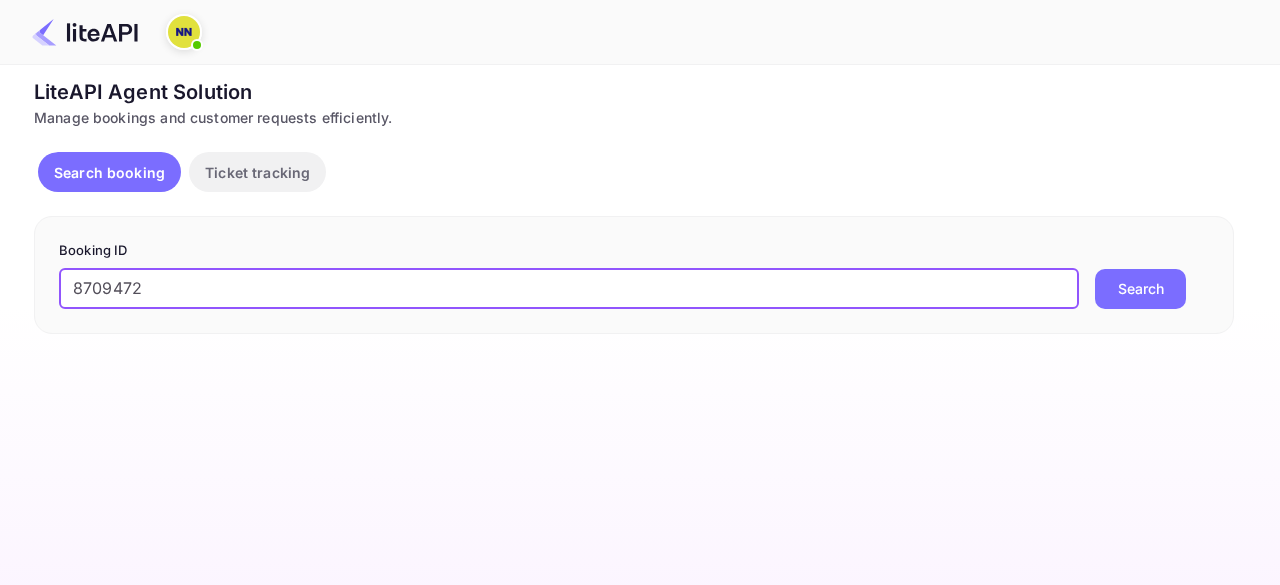 type on "8709472" 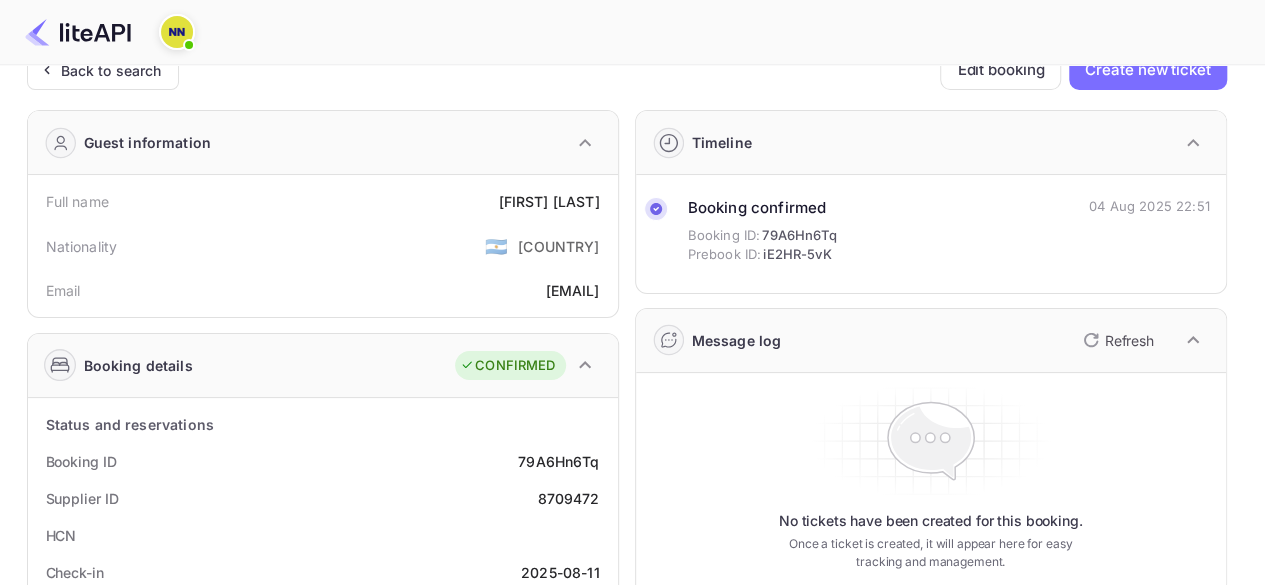 scroll, scrollTop: 0, scrollLeft: 0, axis: both 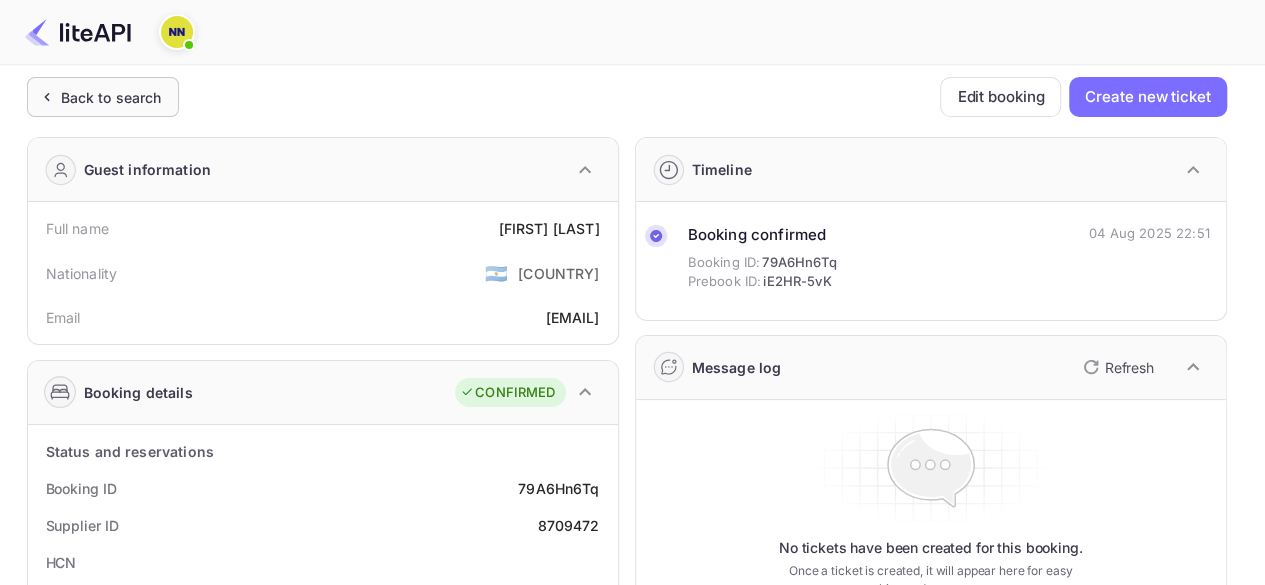 click on "Back to search" at bounding box center (111, 97) 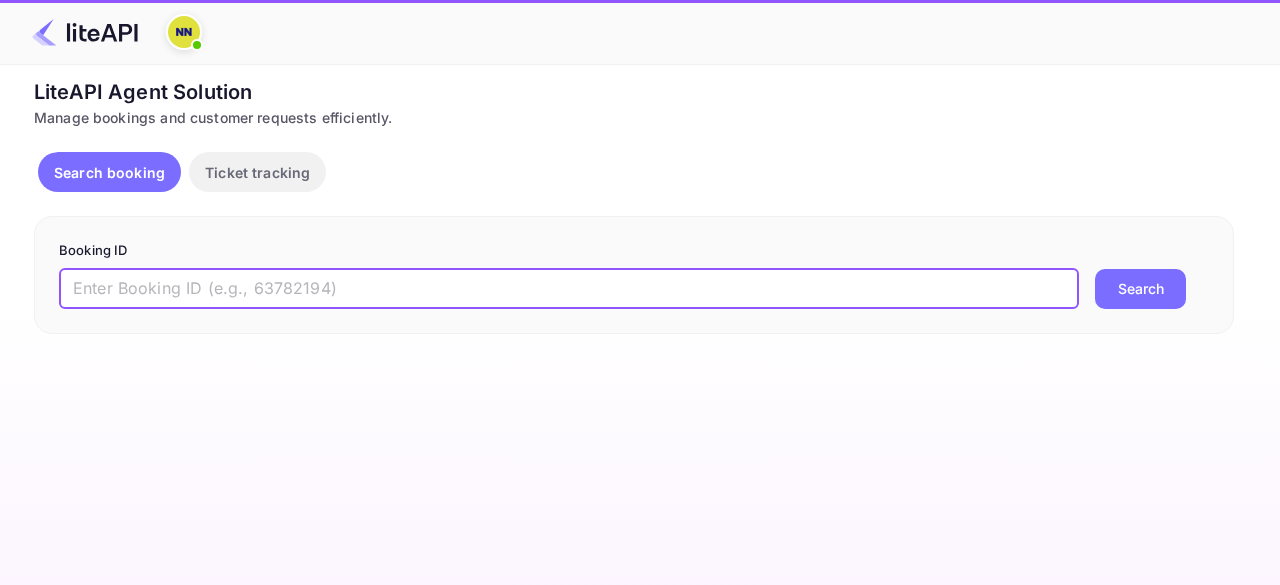 click at bounding box center [569, 289] 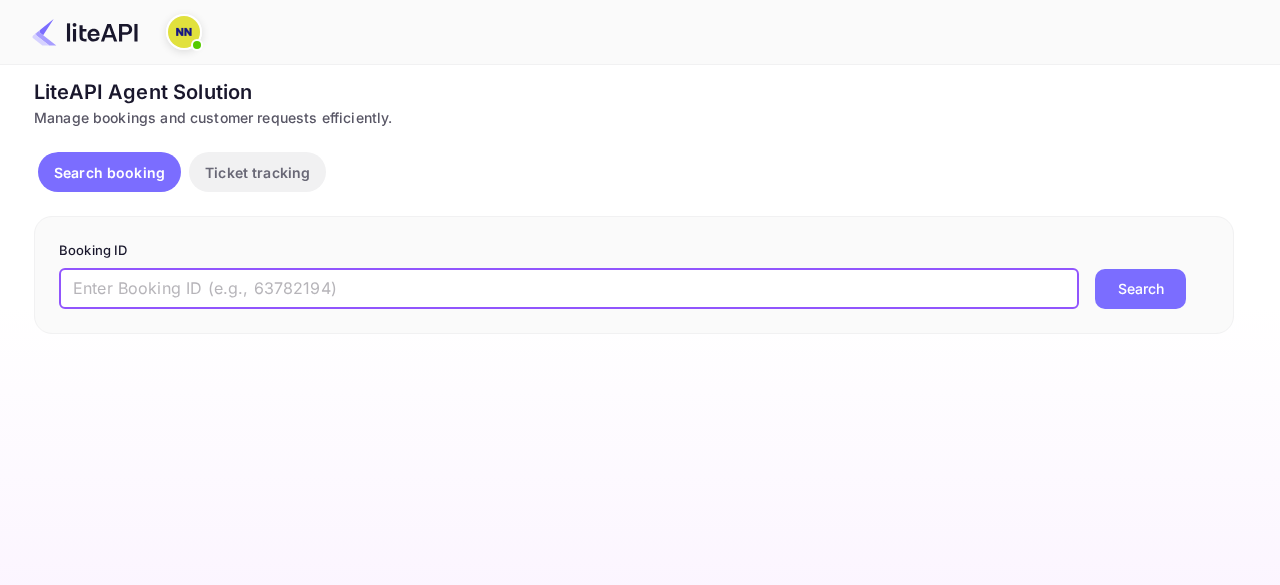 paste on "8703923" 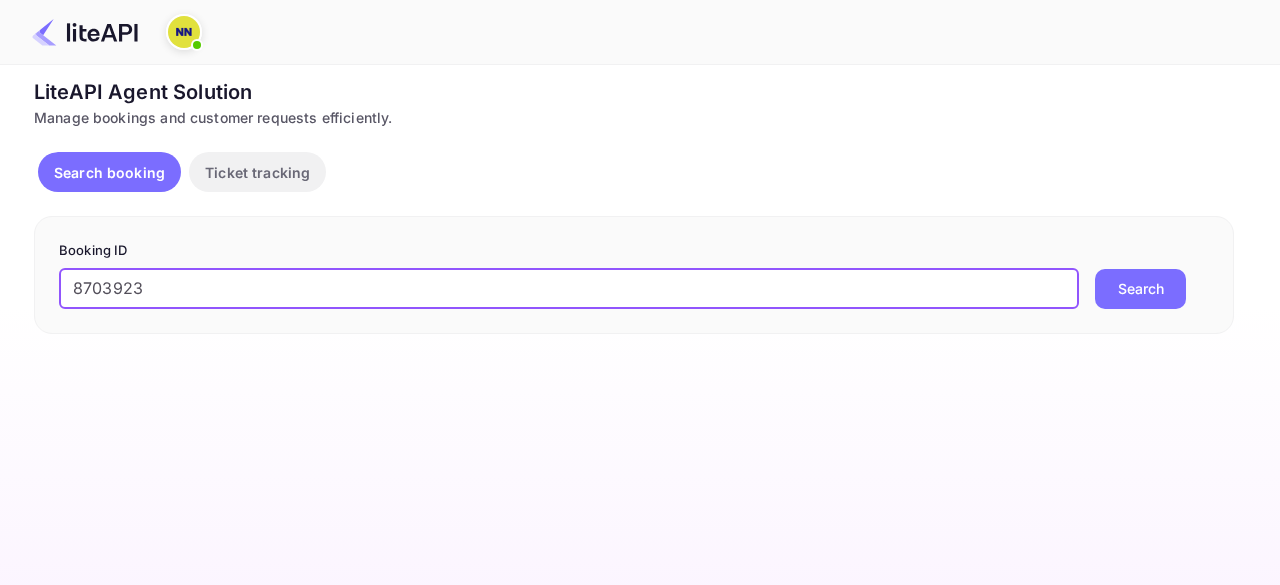 type on "8703923" 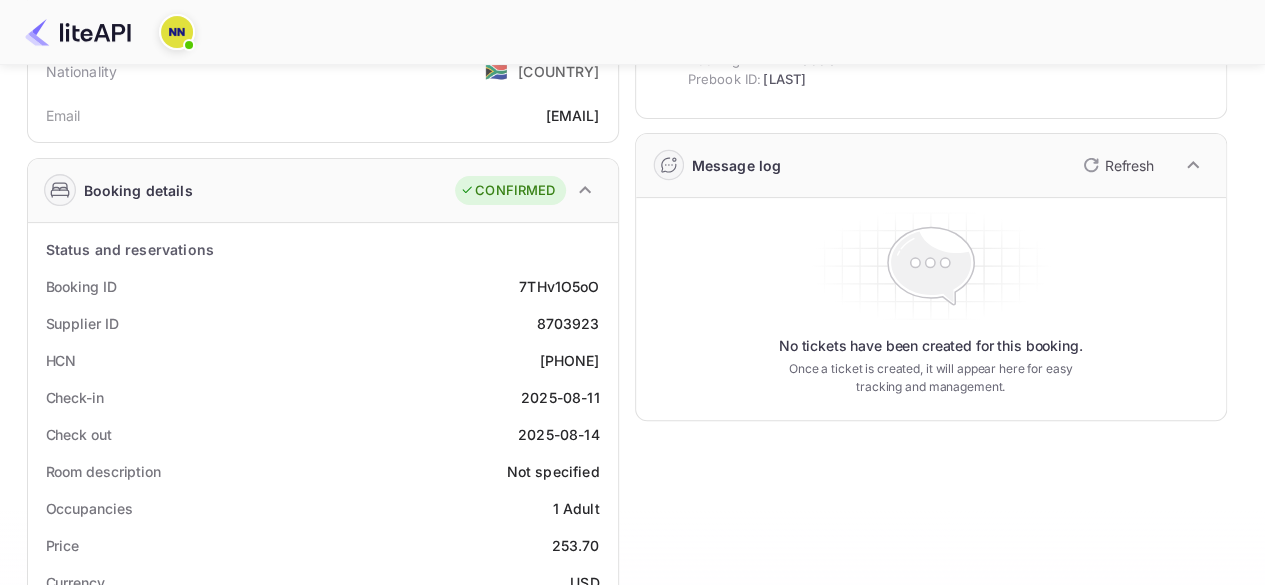 scroll, scrollTop: 300, scrollLeft: 0, axis: vertical 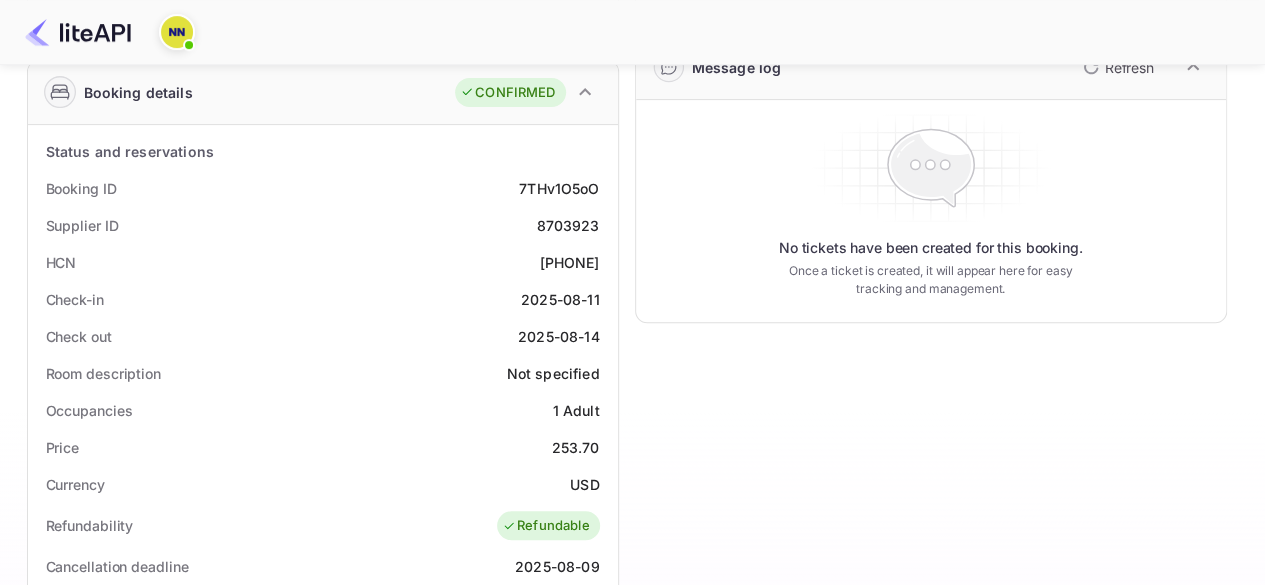 click on "[PHONE]" at bounding box center (569, 262) 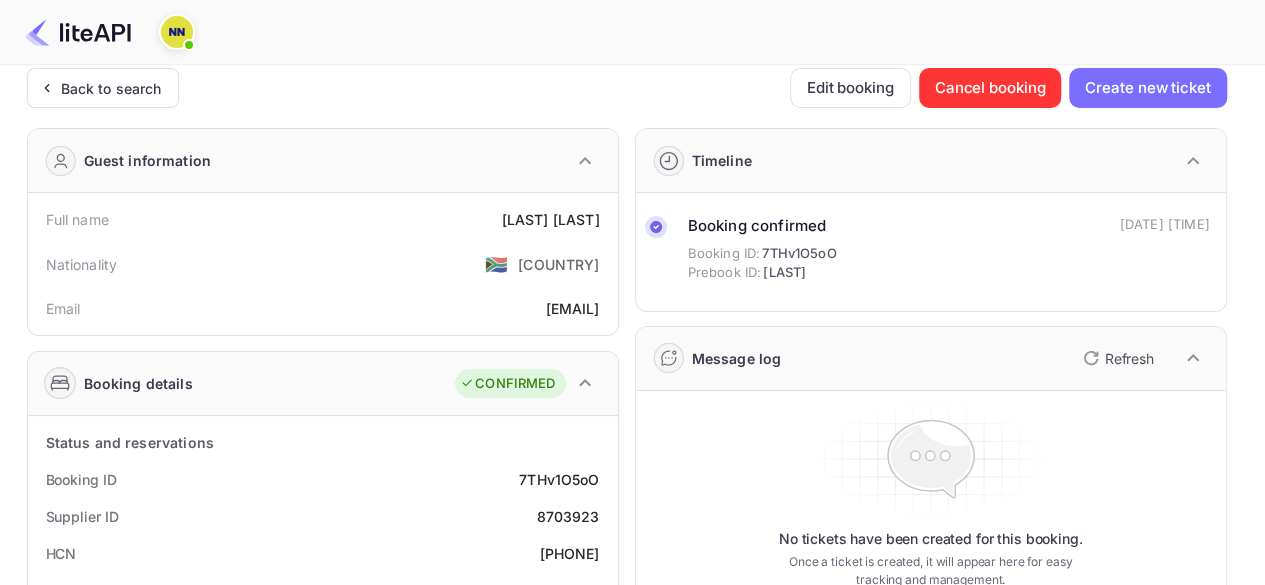 scroll, scrollTop: 0, scrollLeft: 0, axis: both 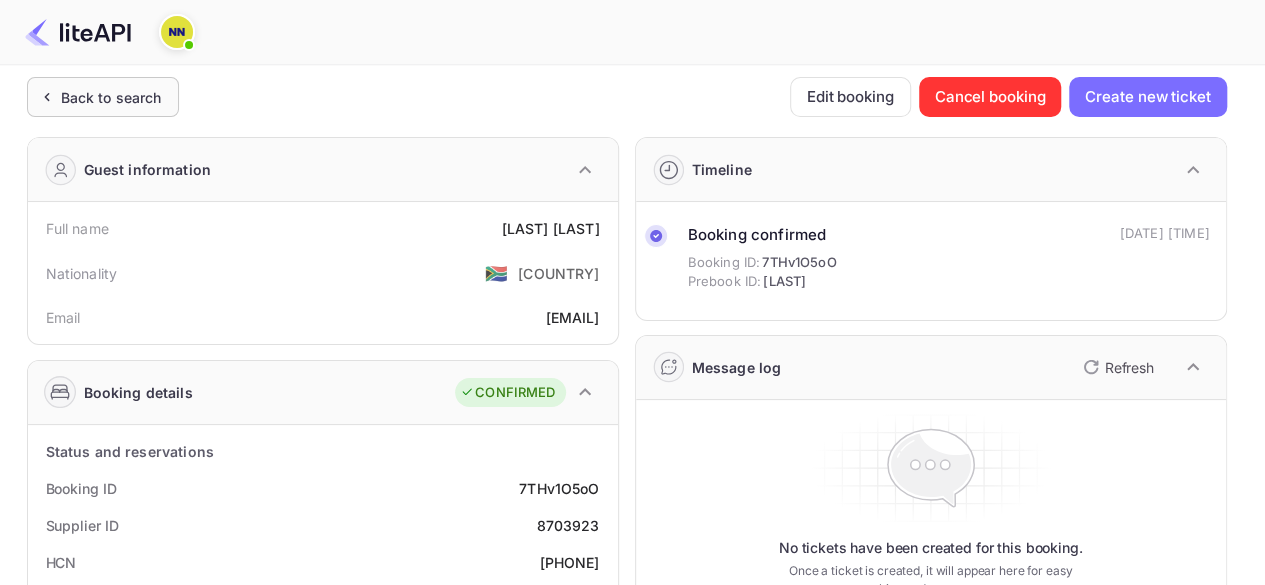 click on "Back to search" at bounding box center [103, 97] 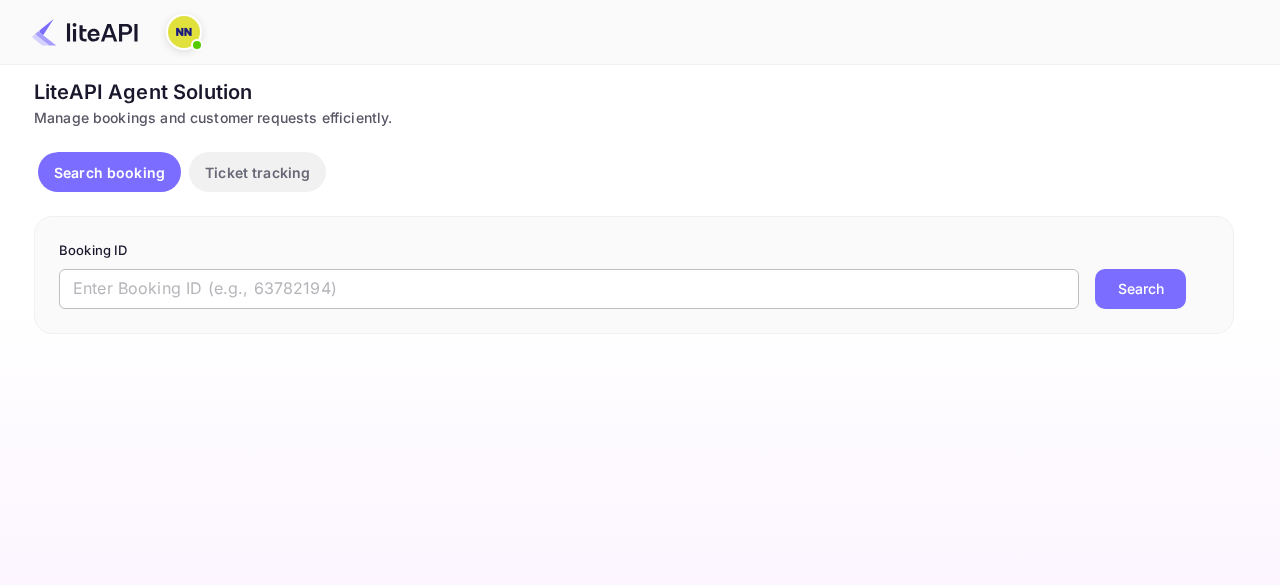 click at bounding box center (569, 289) 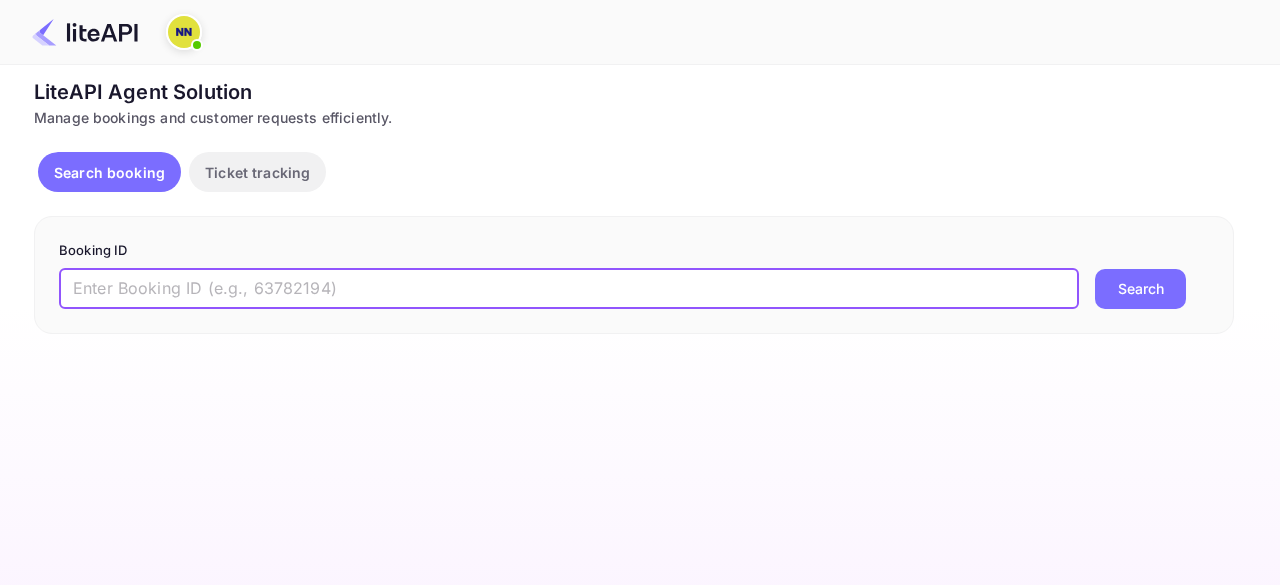 paste on "8337369" 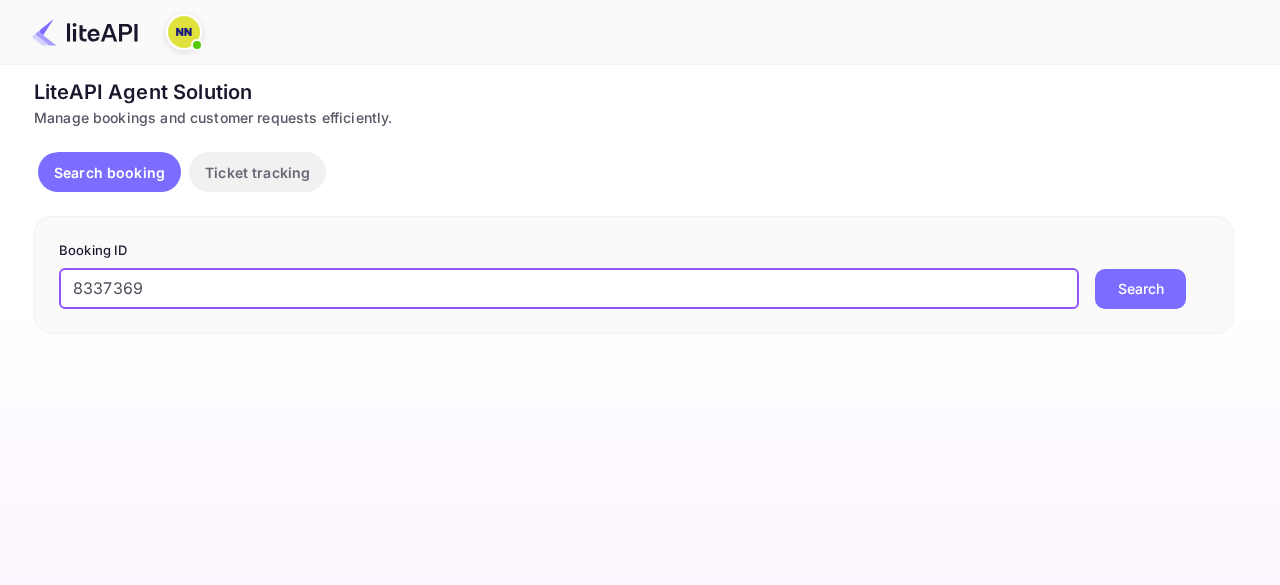 type on "8337369" 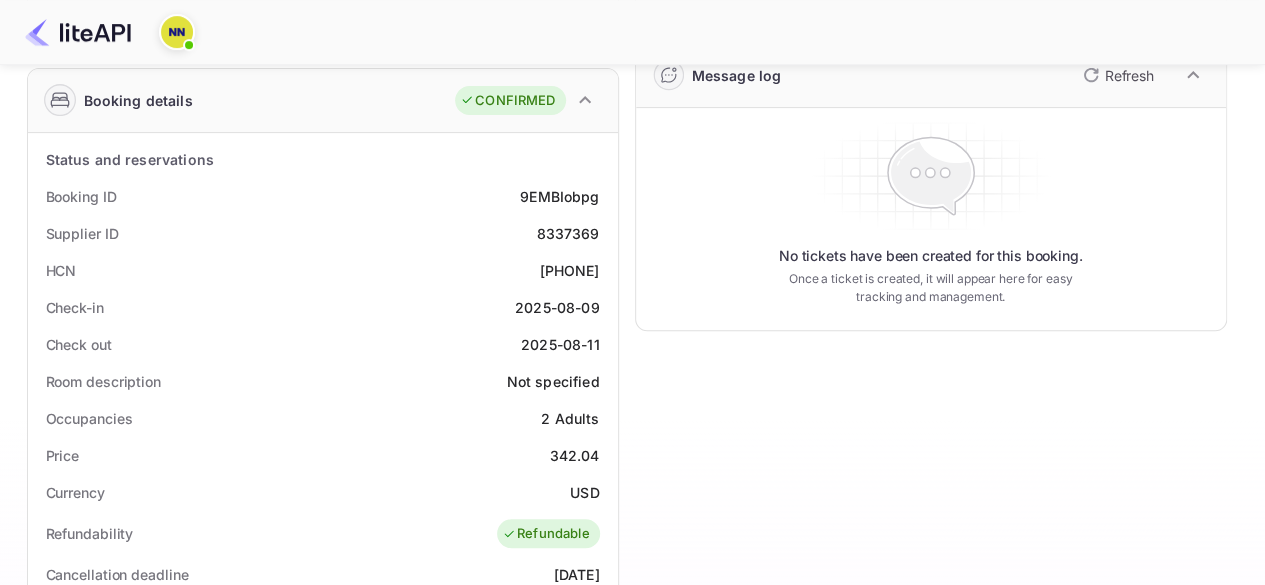 scroll, scrollTop: 300, scrollLeft: 0, axis: vertical 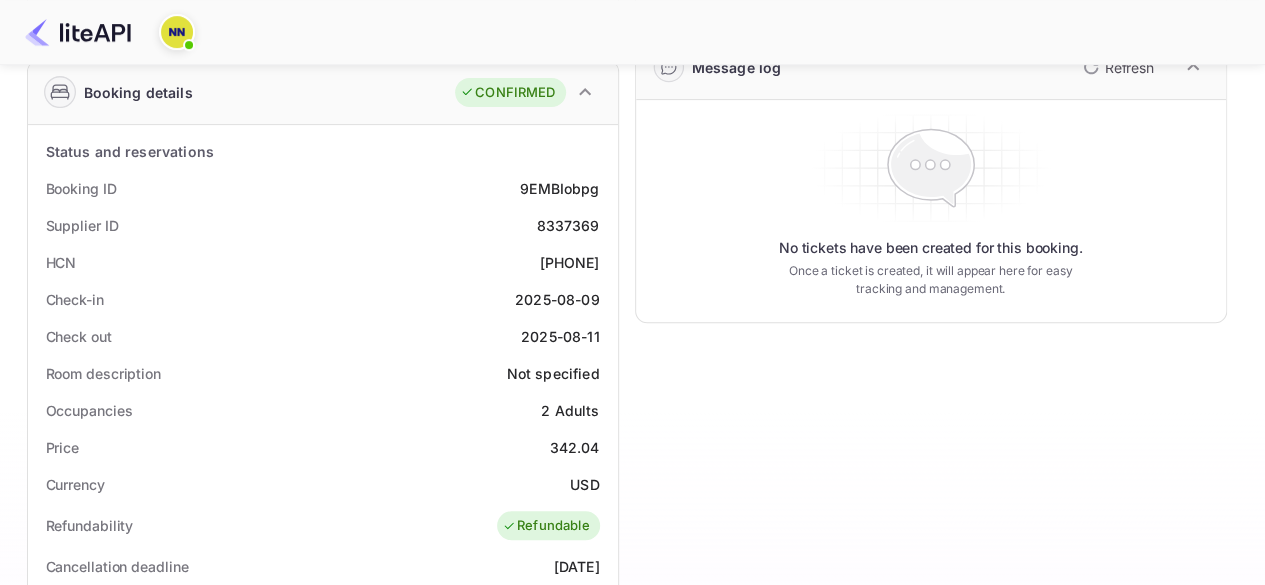 click on "[PHONE]" at bounding box center [569, 262] 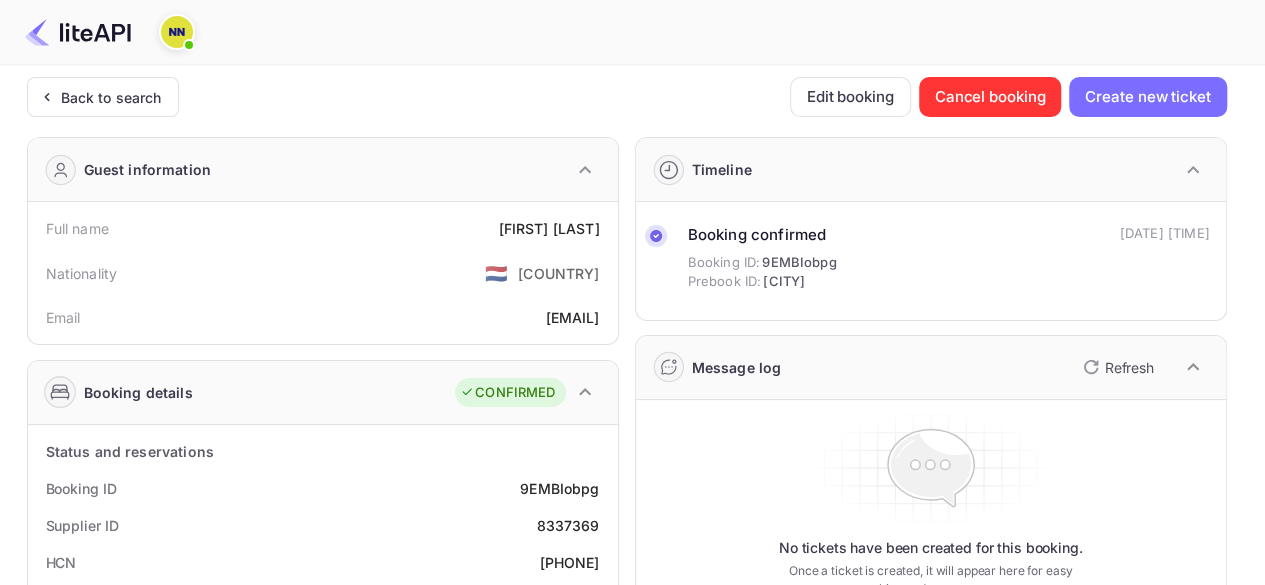 scroll, scrollTop: 100, scrollLeft: 0, axis: vertical 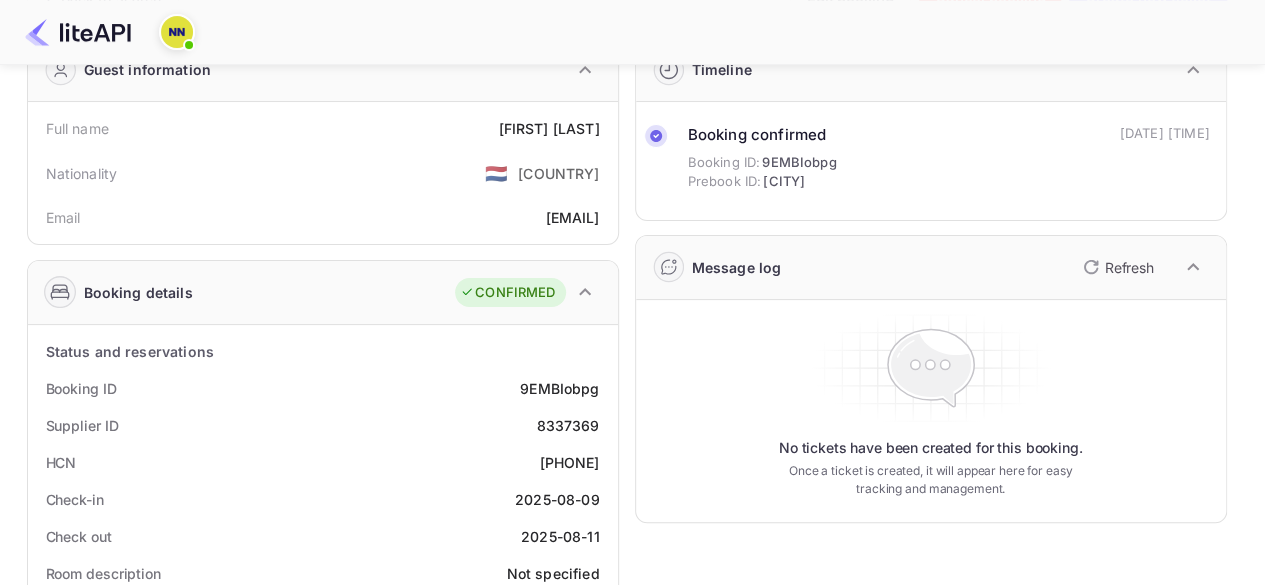 copy on "[PHONE]" 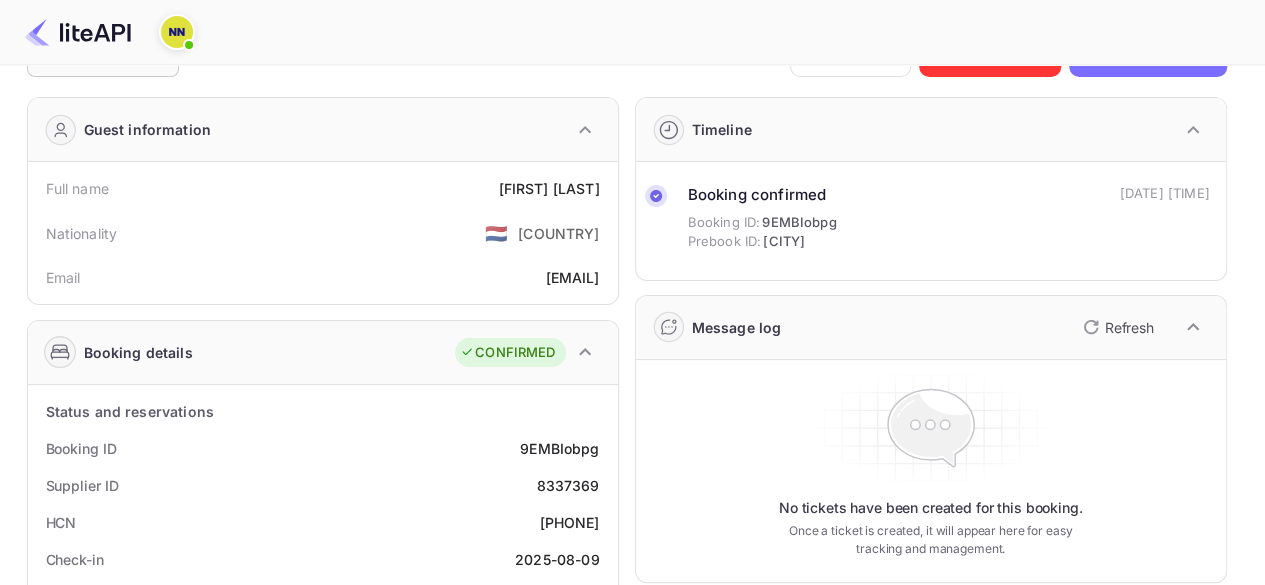 scroll, scrollTop: 0, scrollLeft: 0, axis: both 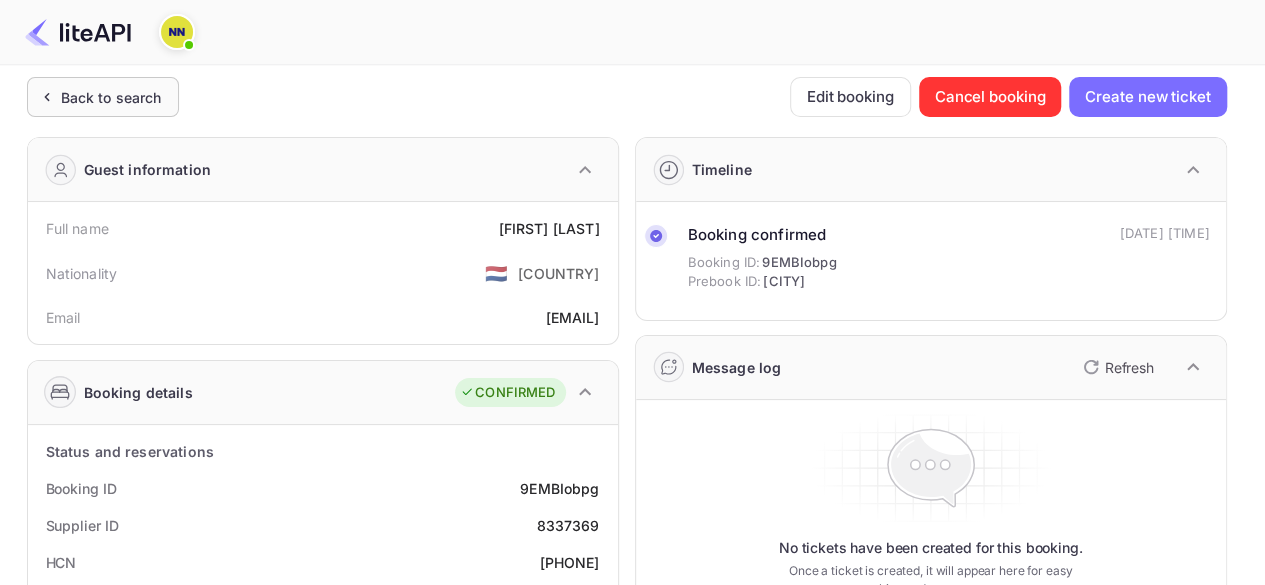 click on "Back to search" at bounding box center (111, 97) 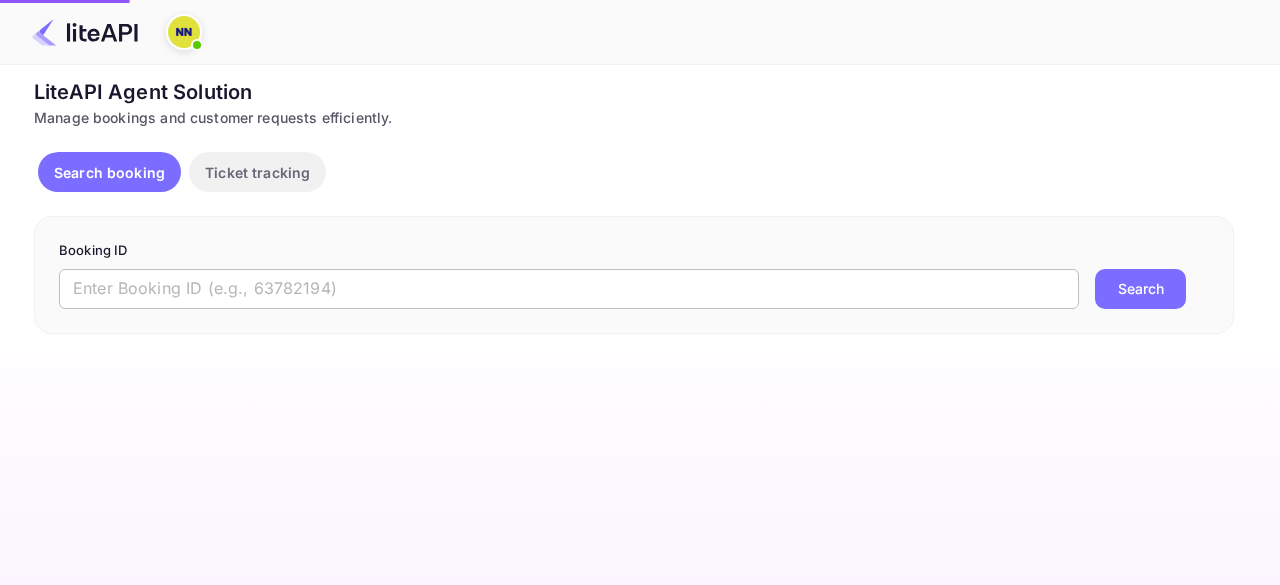 click at bounding box center [569, 289] 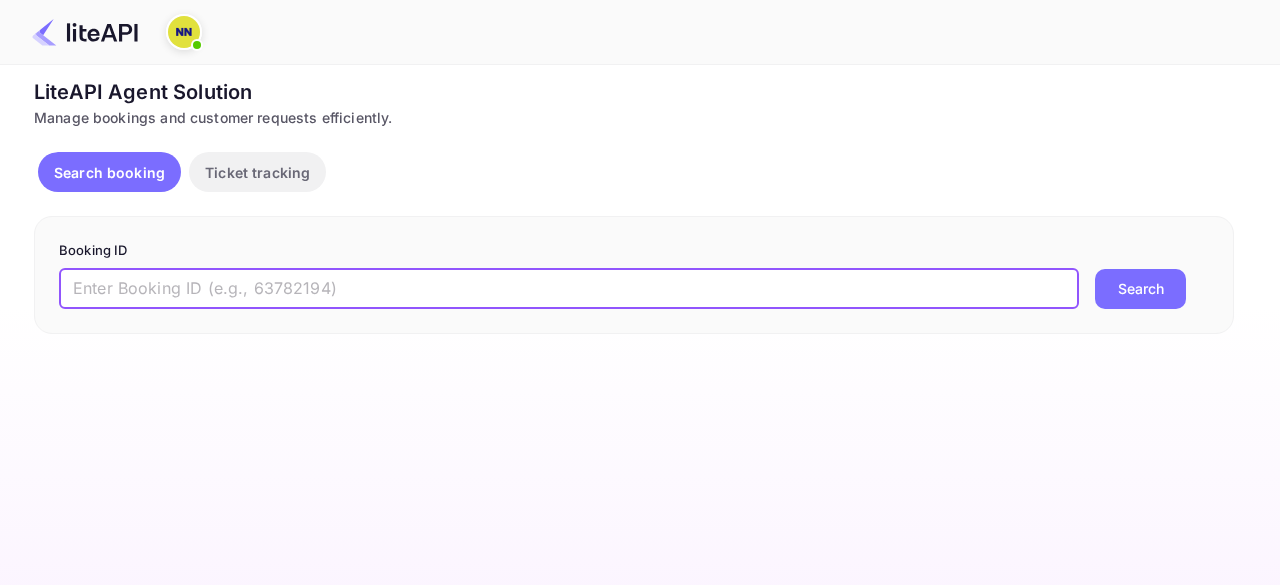 paste on "8523334" 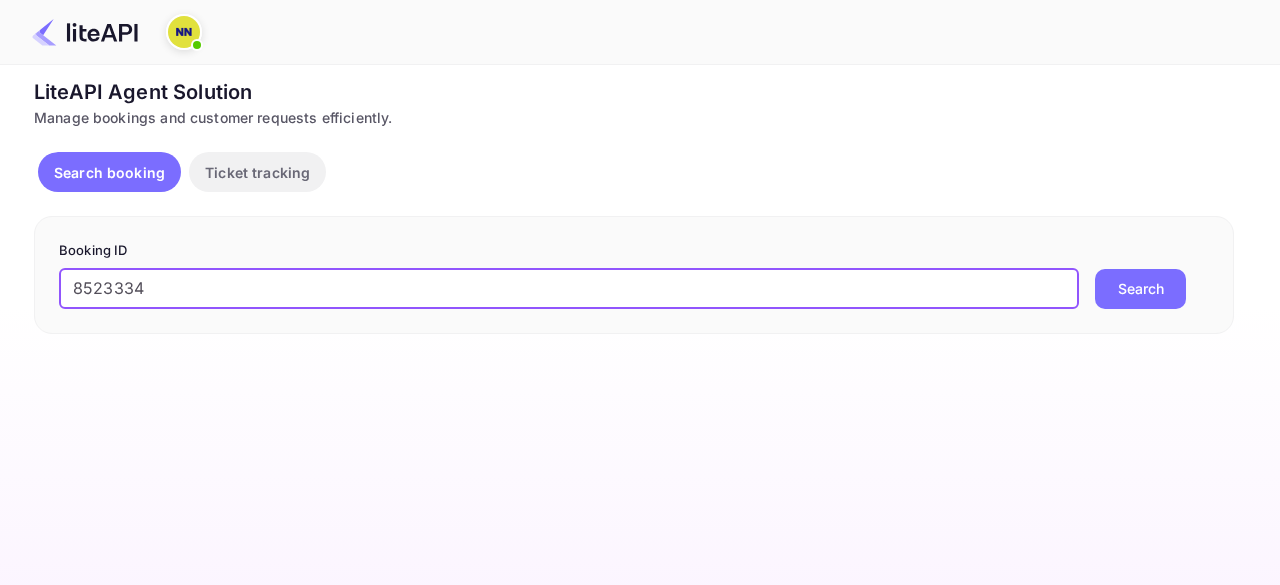 type on "8523334" 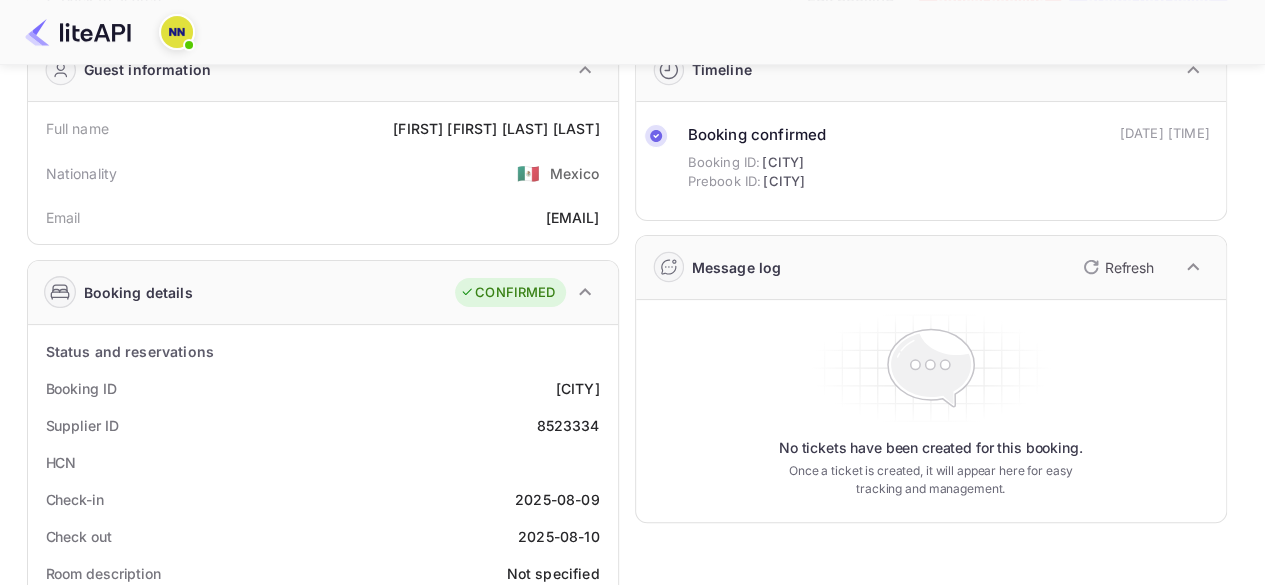 scroll, scrollTop: 0, scrollLeft: 0, axis: both 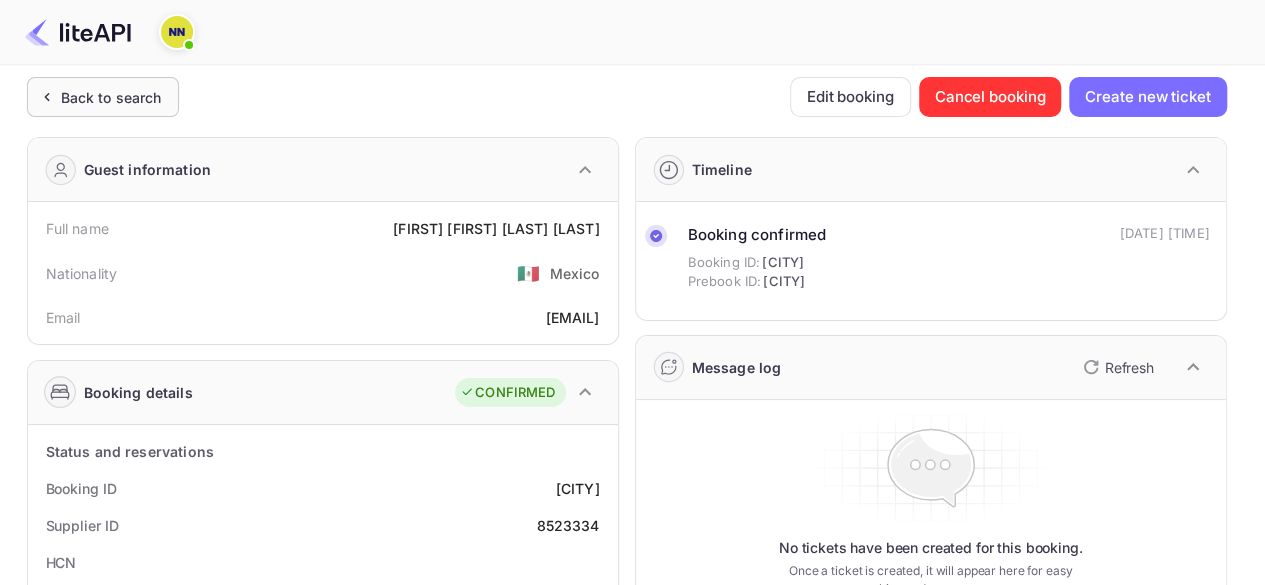 click on "Back to search" at bounding box center (111, 97) 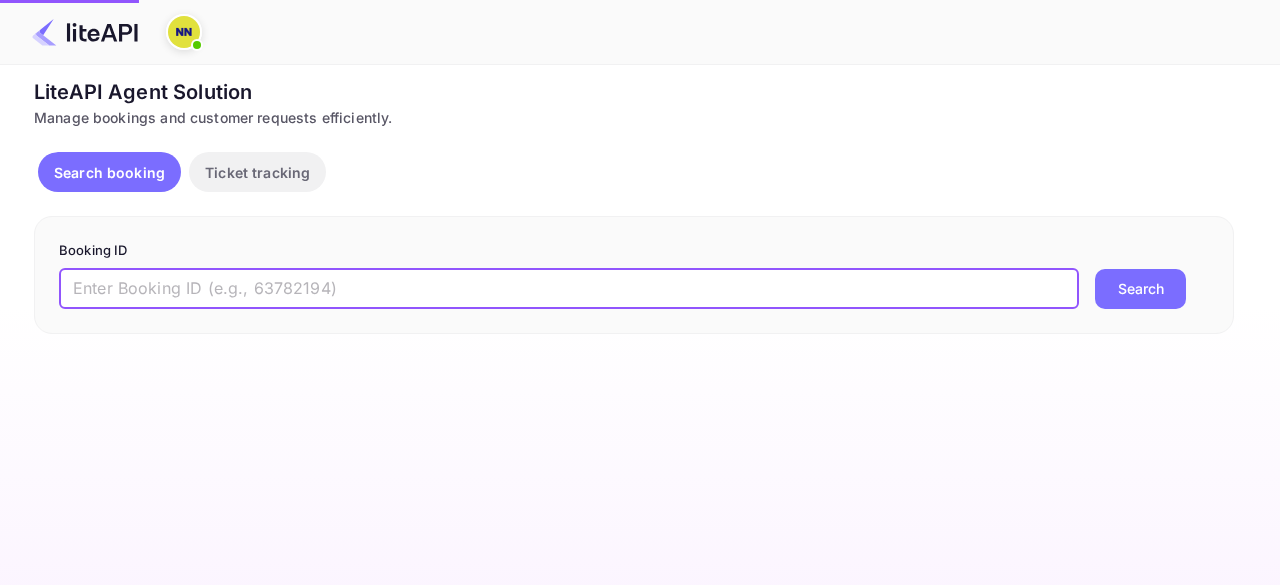 click at bounding box center (569, 289) 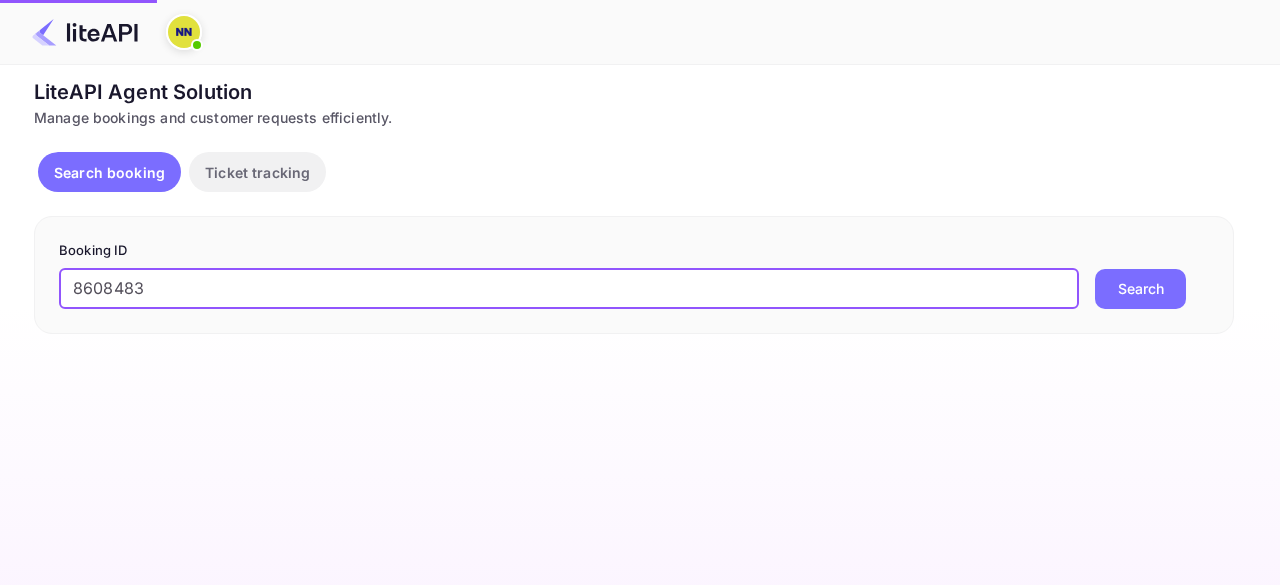 type on "8608483" 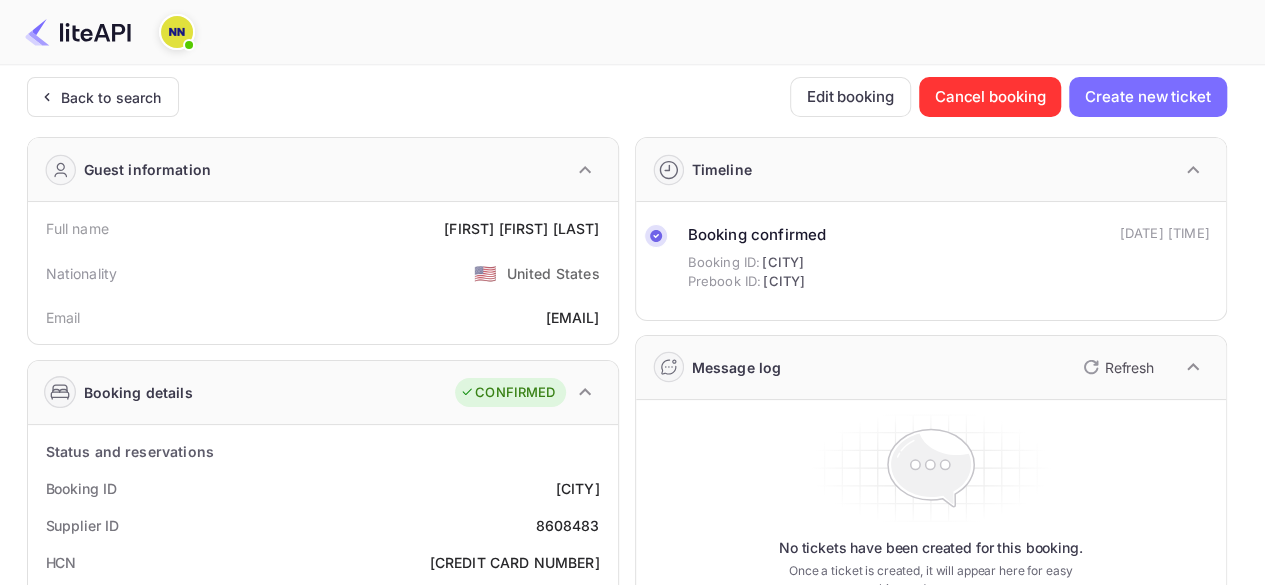 scroll, scrollTop: 100, scrollLeft: 0, axis: vertical 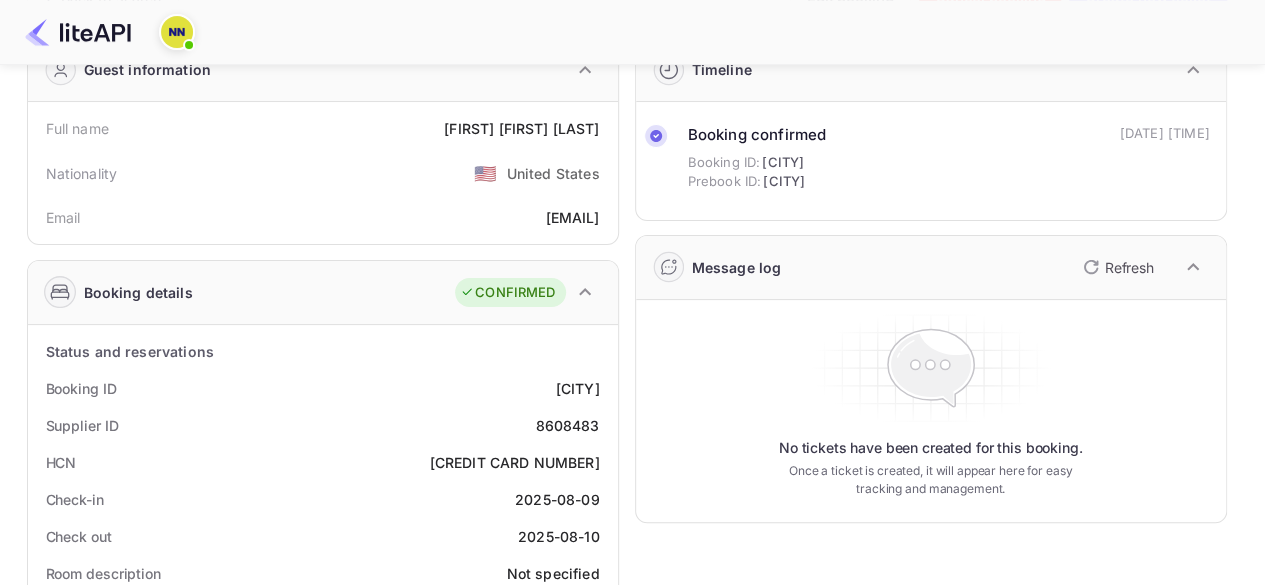 click on "[CREDIT CARD NUMBER]" at bounding box center (515, 462) 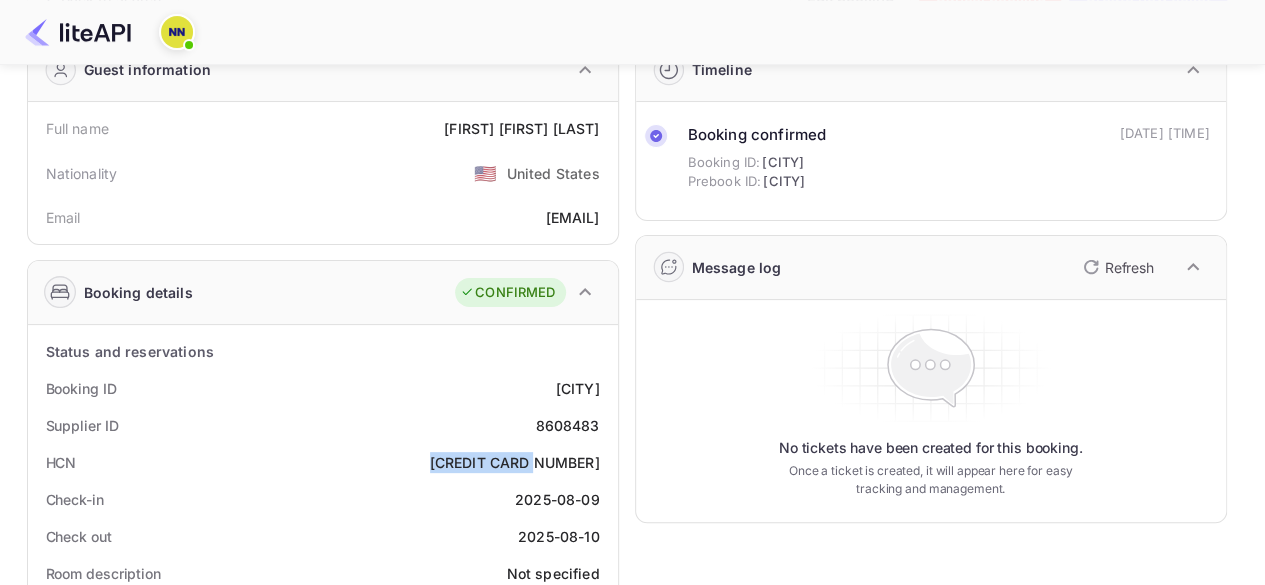 click on "[CREDIT CARD NUMBER]" at bounding box center [515, 462] 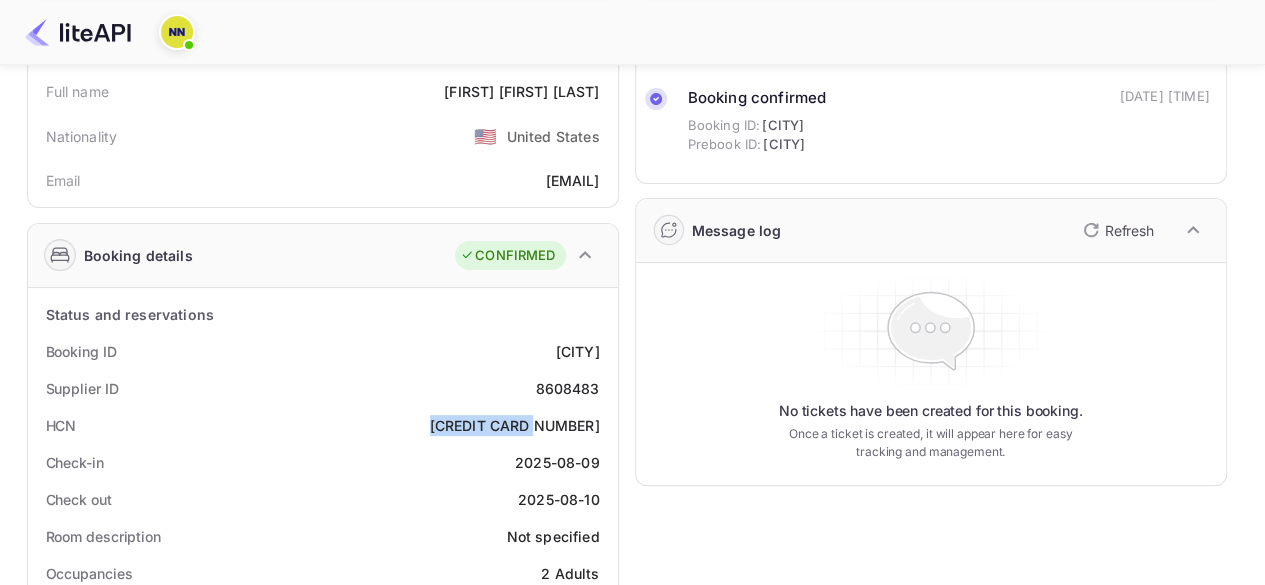scroll, scrollTop: 0, scrollLeft: 0, axis: both 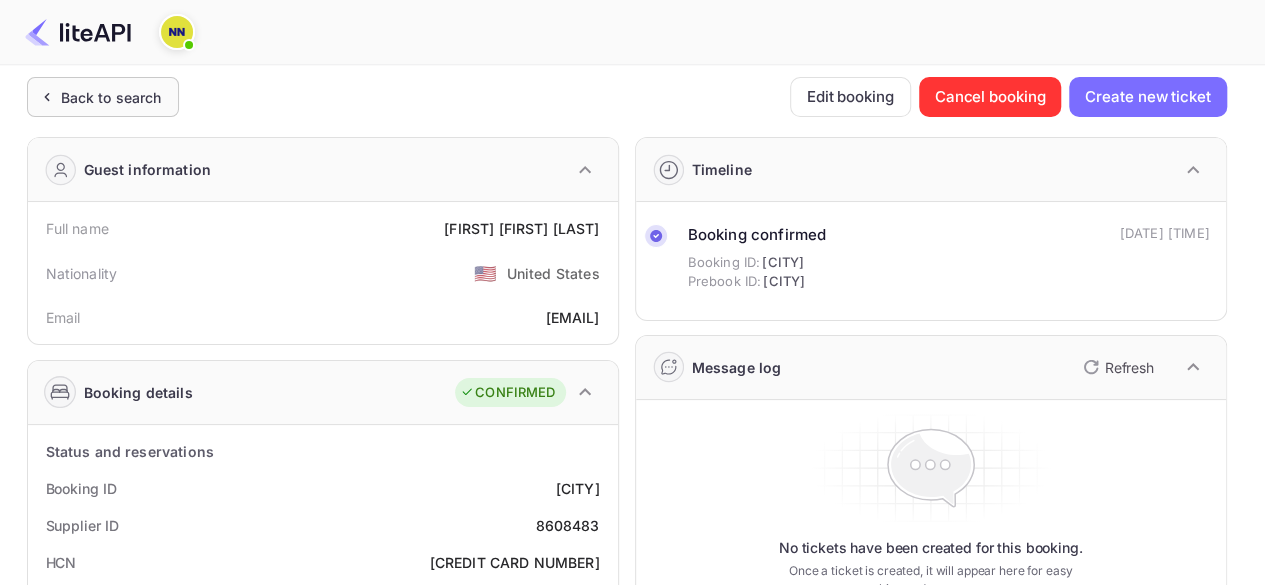 click on "Back to search" at bounding box center [111, 97] 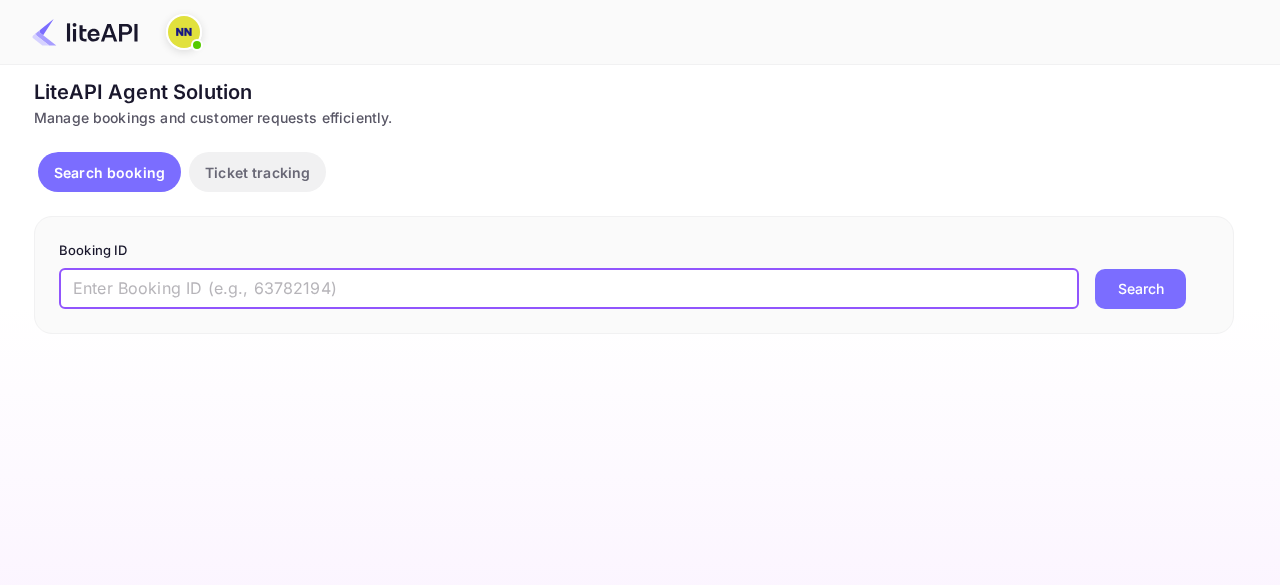 click at bounding box center [569, 289] 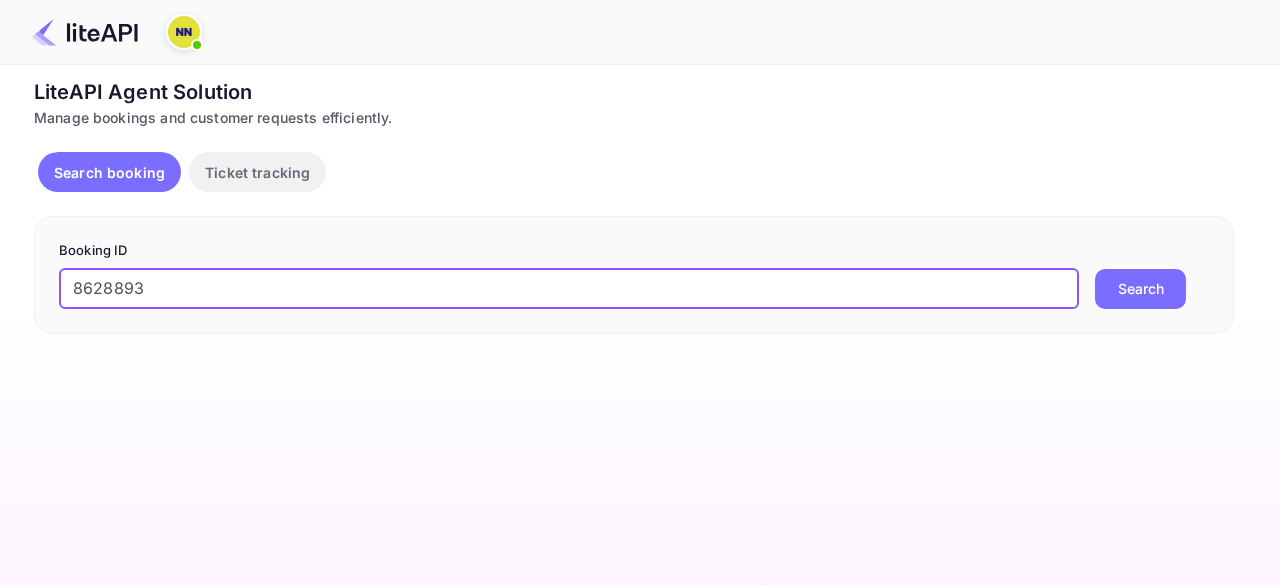 type on "8628893" 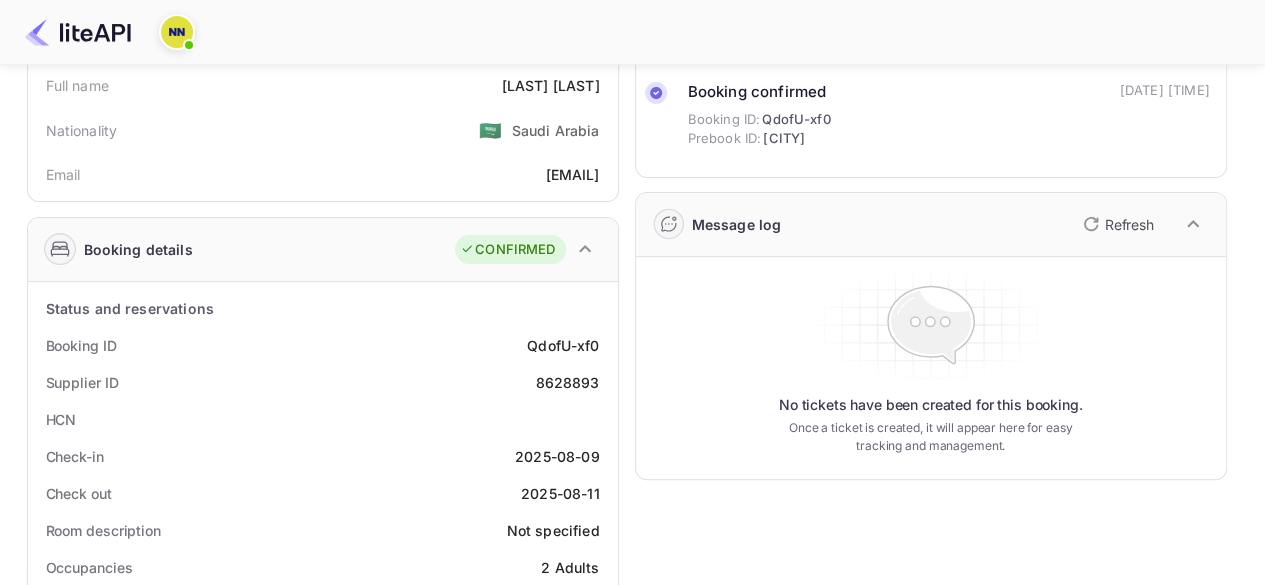 scroll, scrollTop: 400, scrollLeft: 0, axis: vertical 